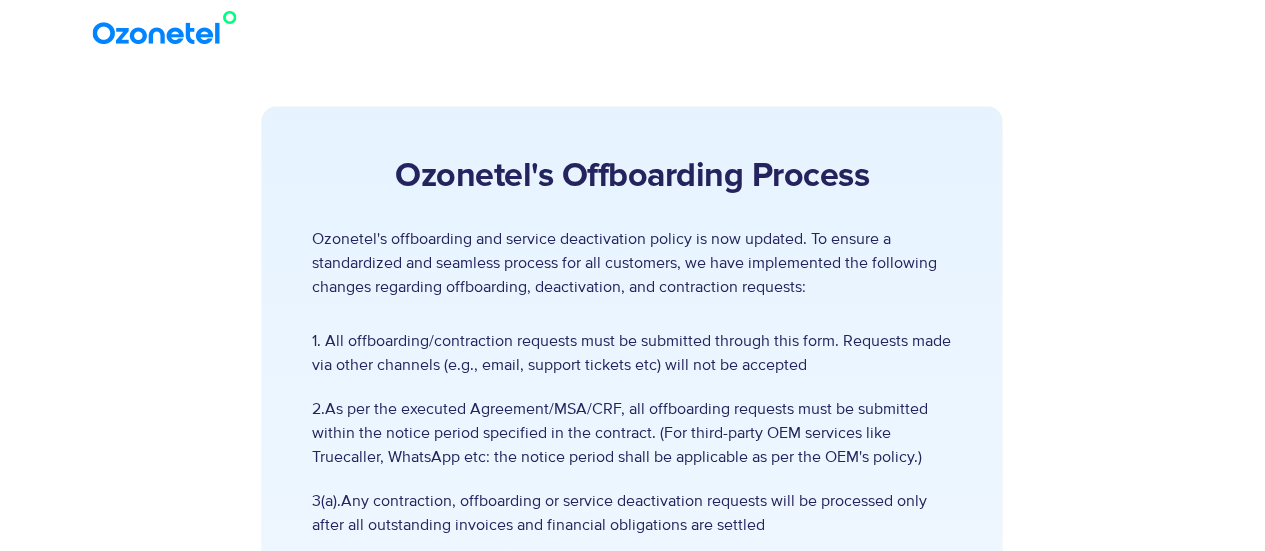 scroll, scrollTop: 0, scrollLeft: 0, axis: both 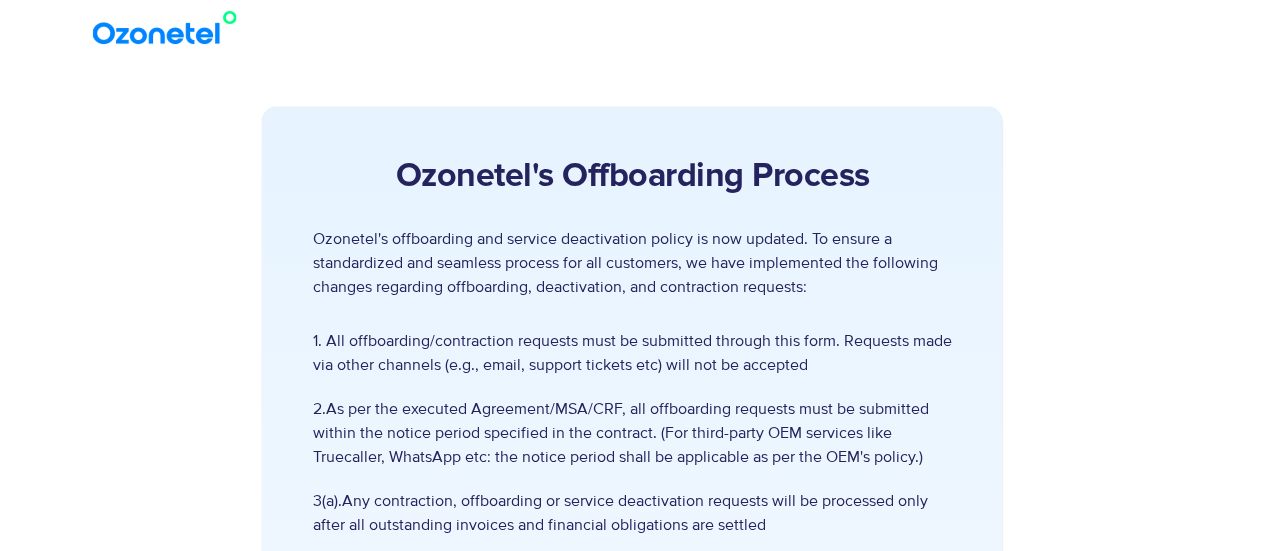 drag, startPoint x: 1268, startPoint y: 125, endPoint x: 1279, endPoint y: 91, distance: 35.735138 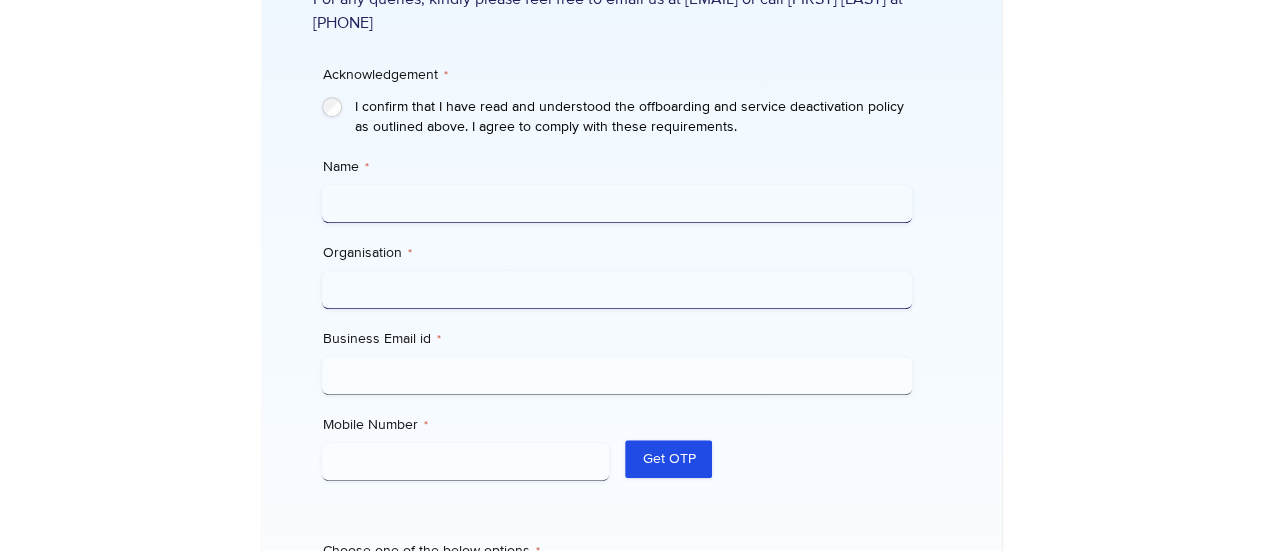 scroll, scrollTop: 641, scrollLeft: 0, axis: vertical 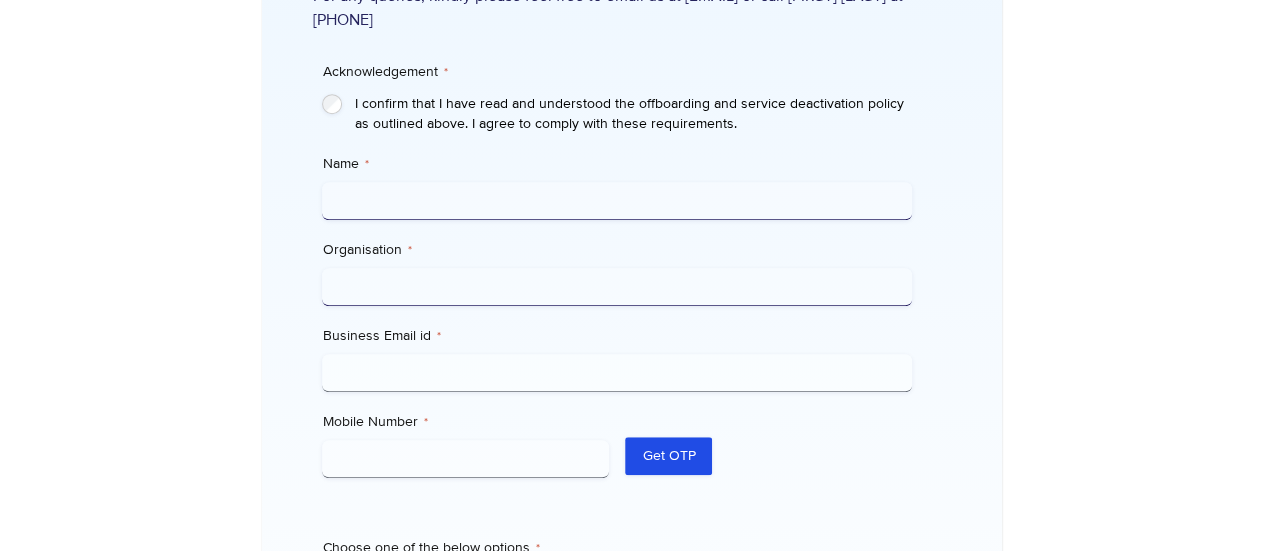 click on "Name *" at bounding box center [617, 201] 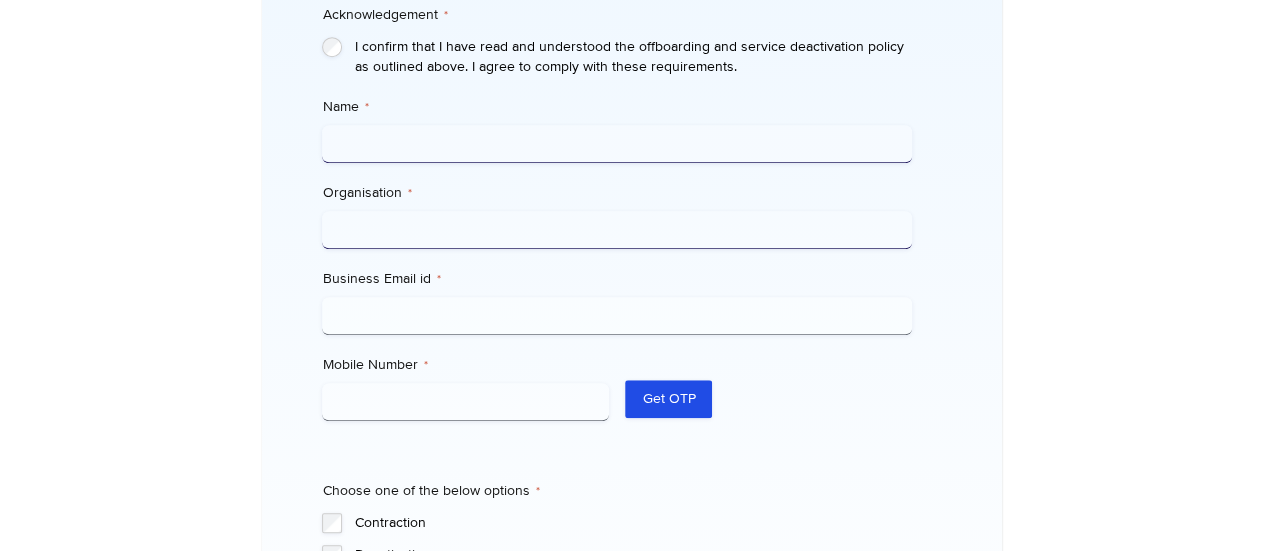 scroll, scrollTop: 717, scrollLeft: 0, axis: vertical 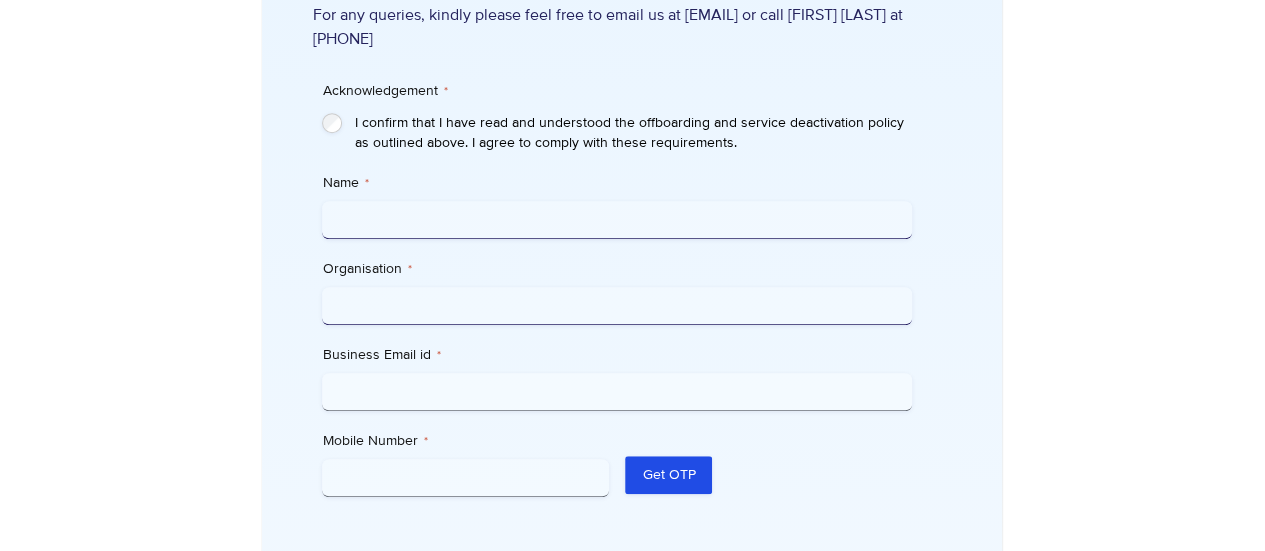 click on "Name *" at bounding box center [617, 220] 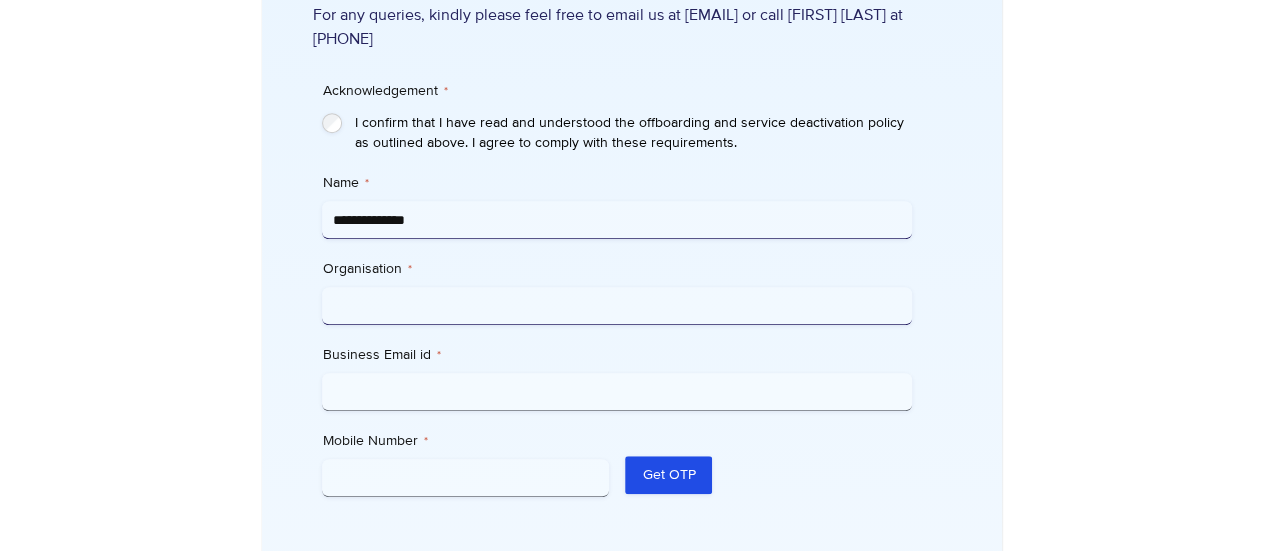 type on "**********" 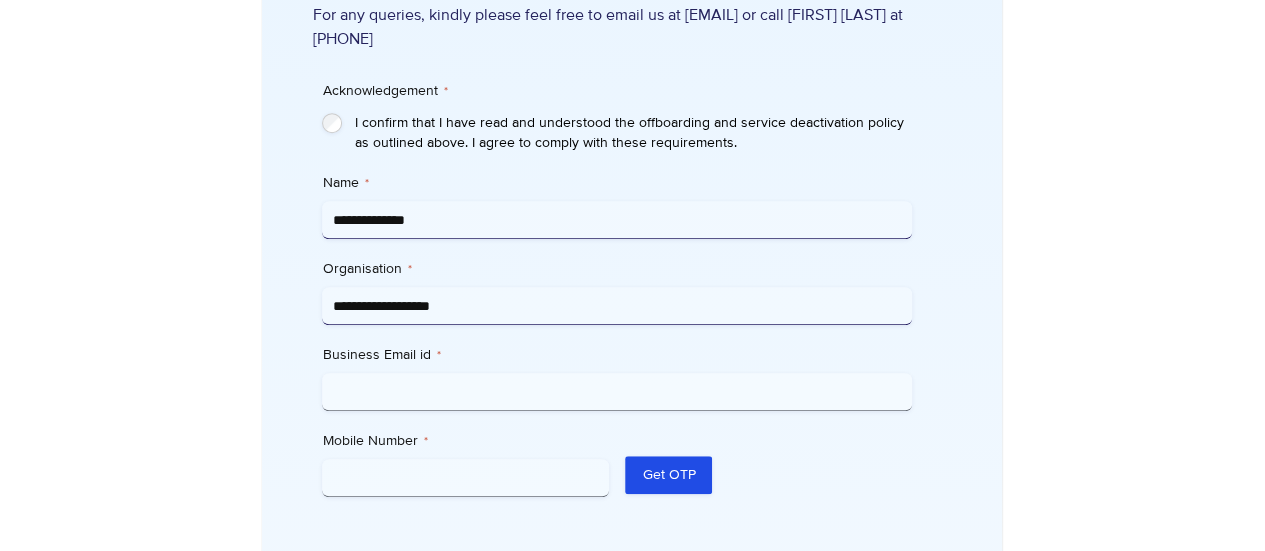 type on "**********" 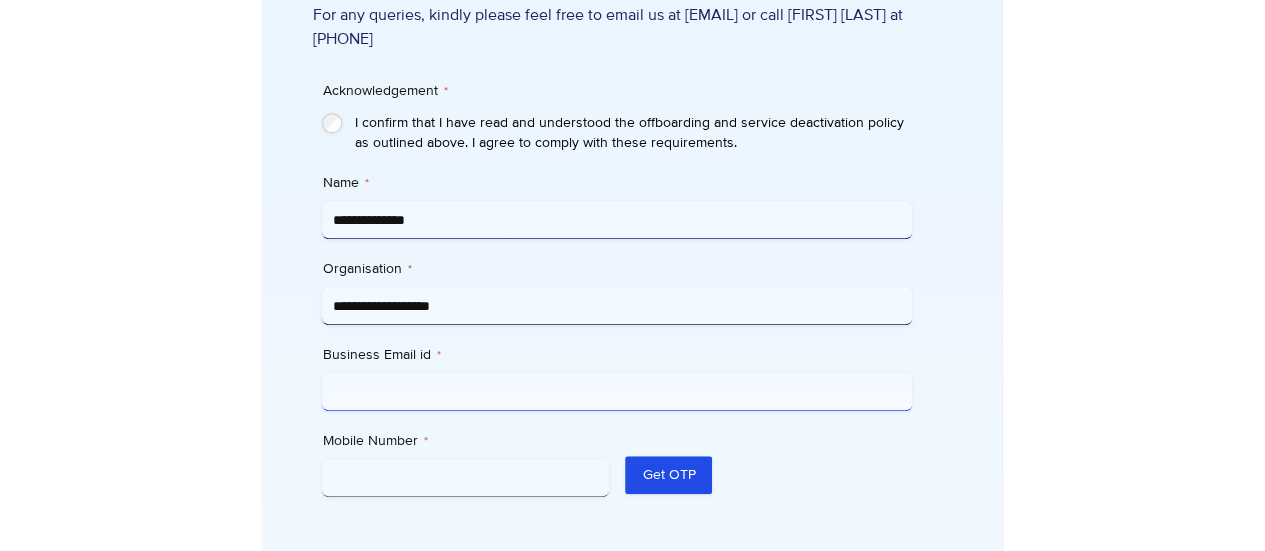 click on "Business Email id *" at bounding box center [617, 392] 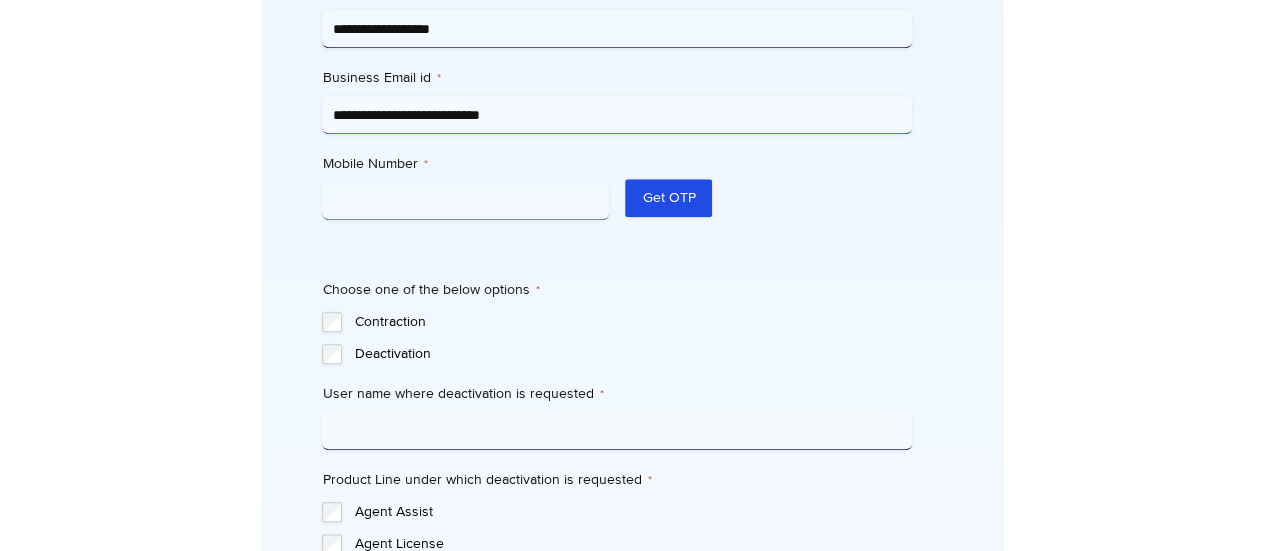 scroll, scrollTop: 910, scrollLeft: 0, axis: vertical 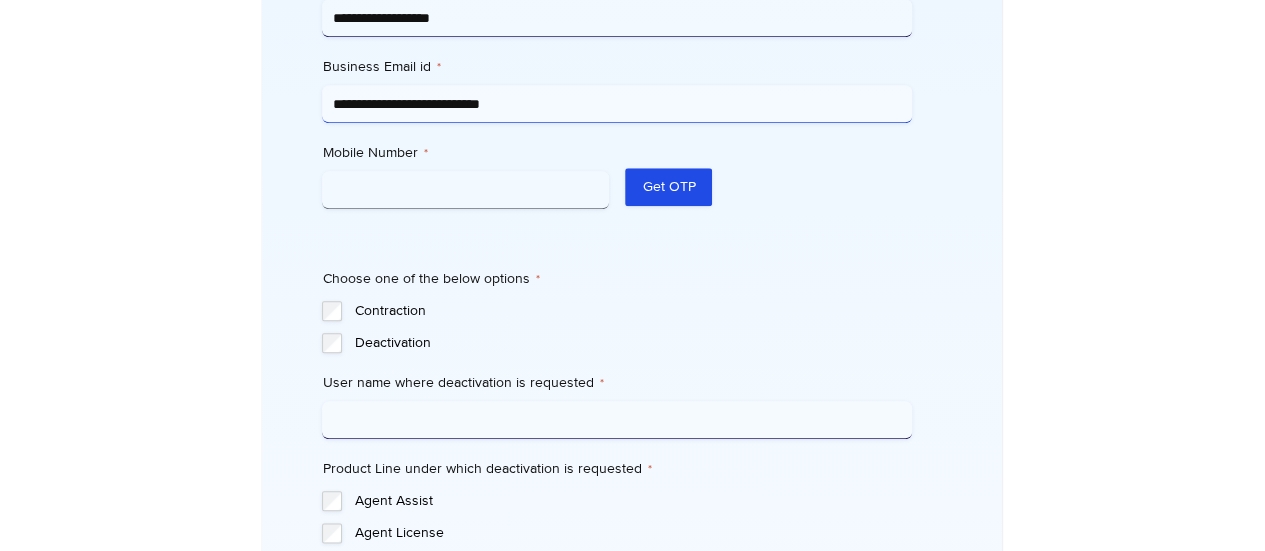 type on "**********" 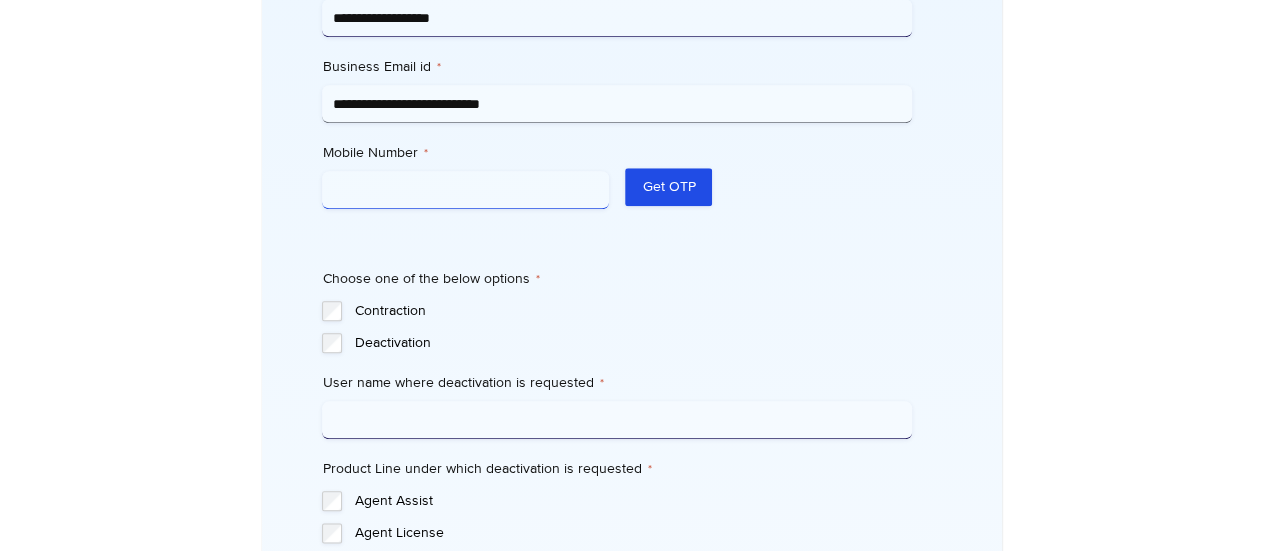 click on "Mobile Number *" at bounding box center [465, 190] 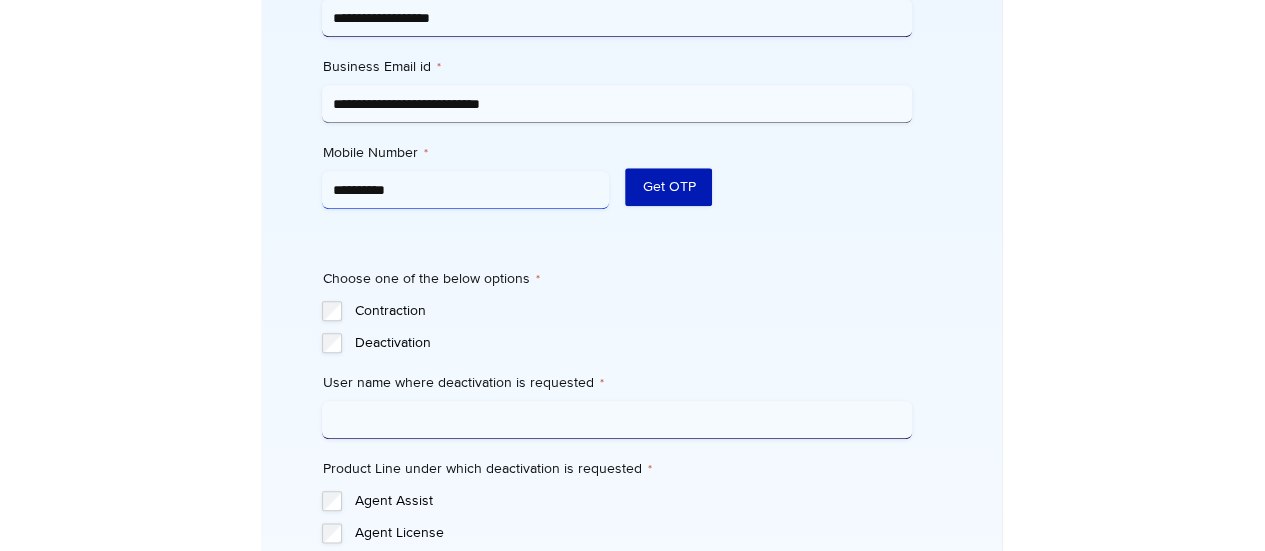 type on "**********" 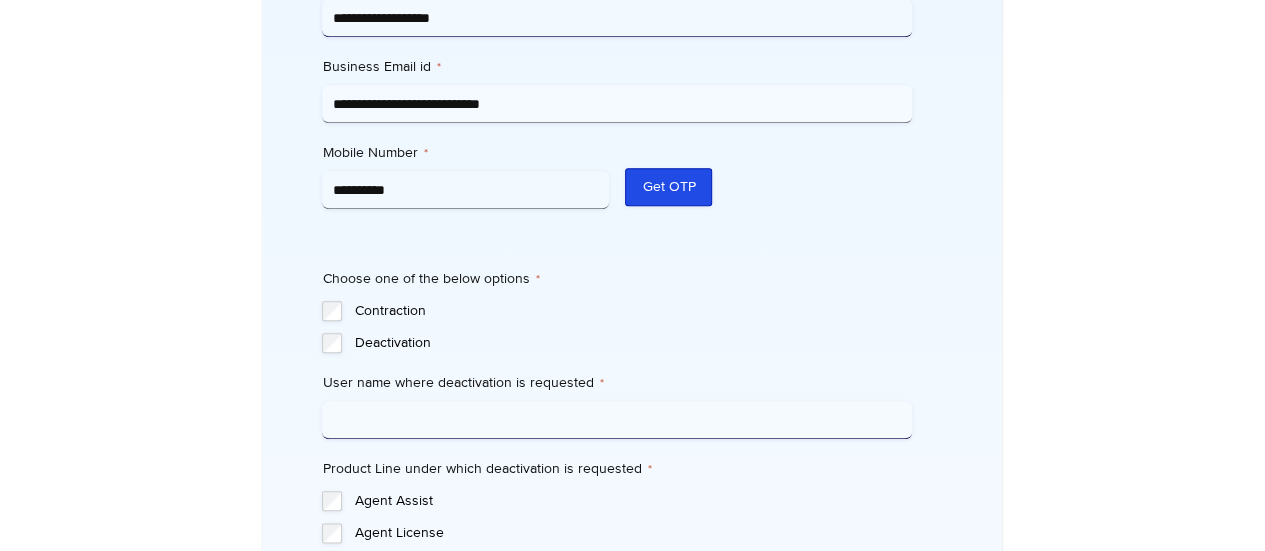 click on "Get OTP" at bounding box center (668, 187) 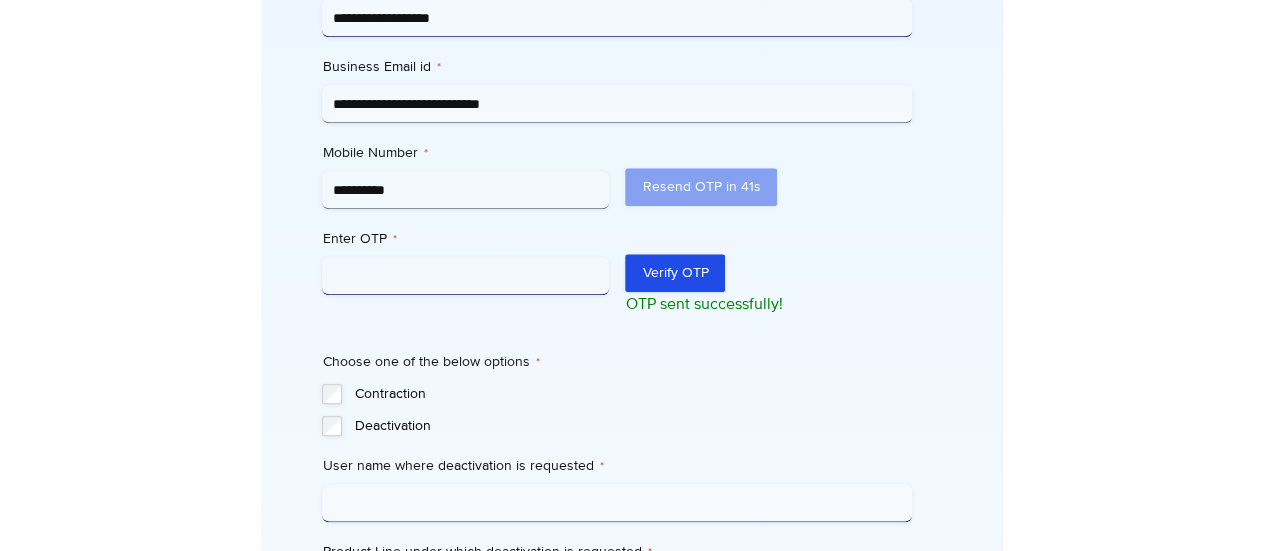 click on "Enter OTP *" at bounding box center [465, 276] 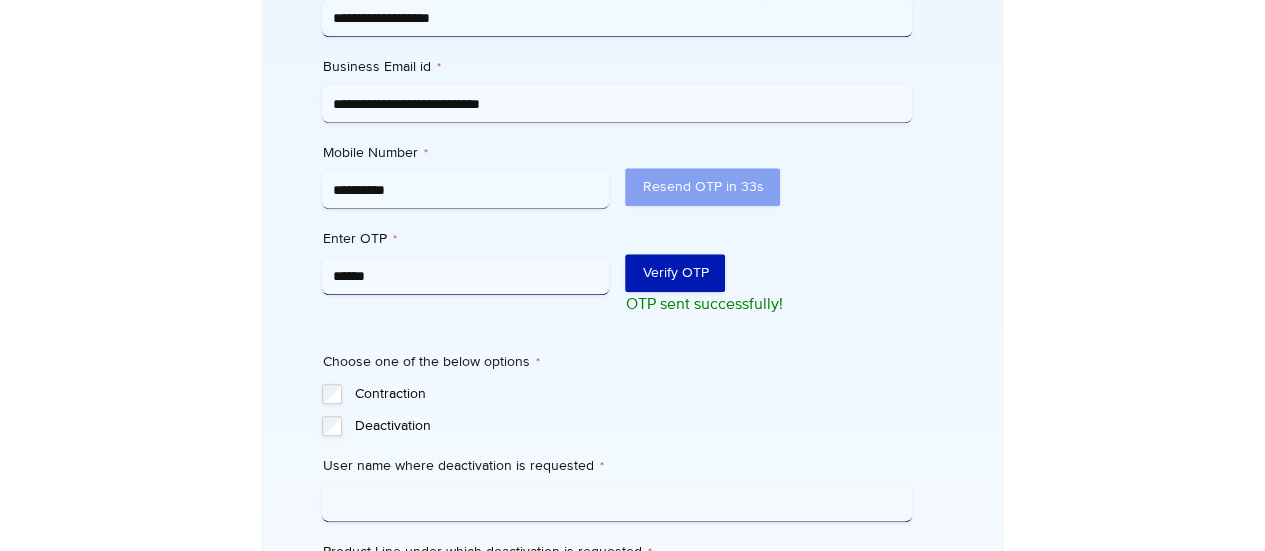 type on "******" 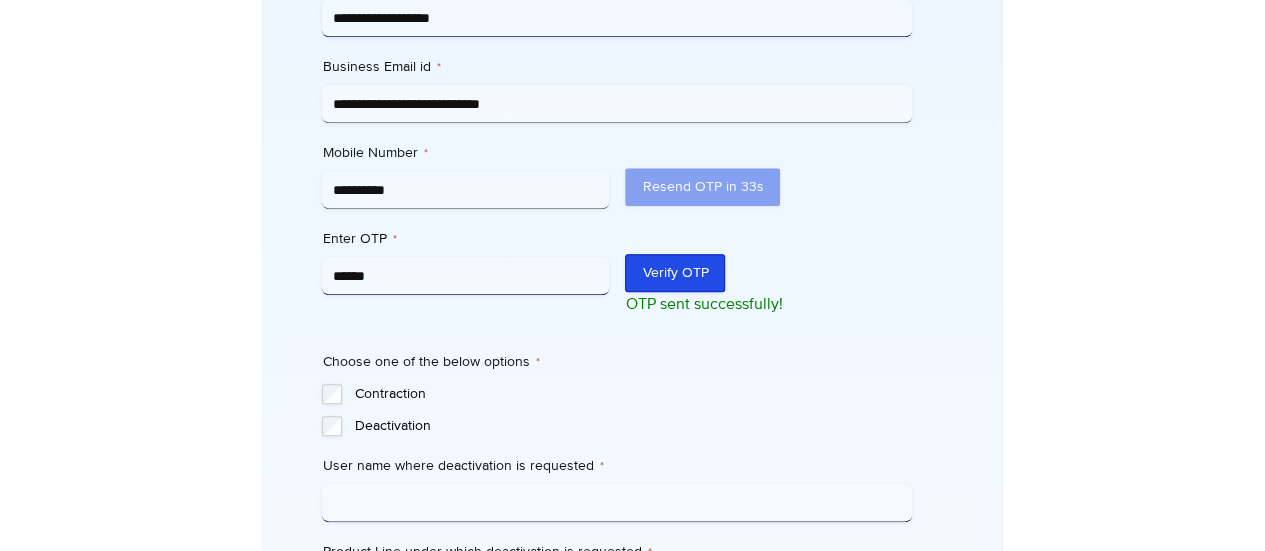 click on "Verify OTP" at bounding box center (675, 273) 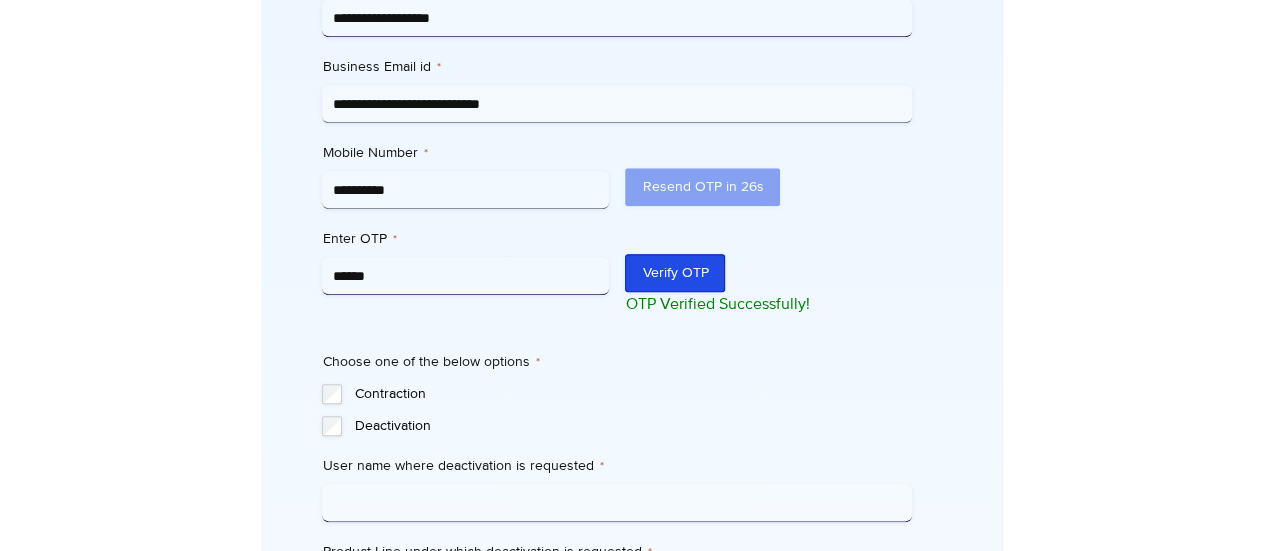 click on "Verify OTP" at bounding box center [675, 273] 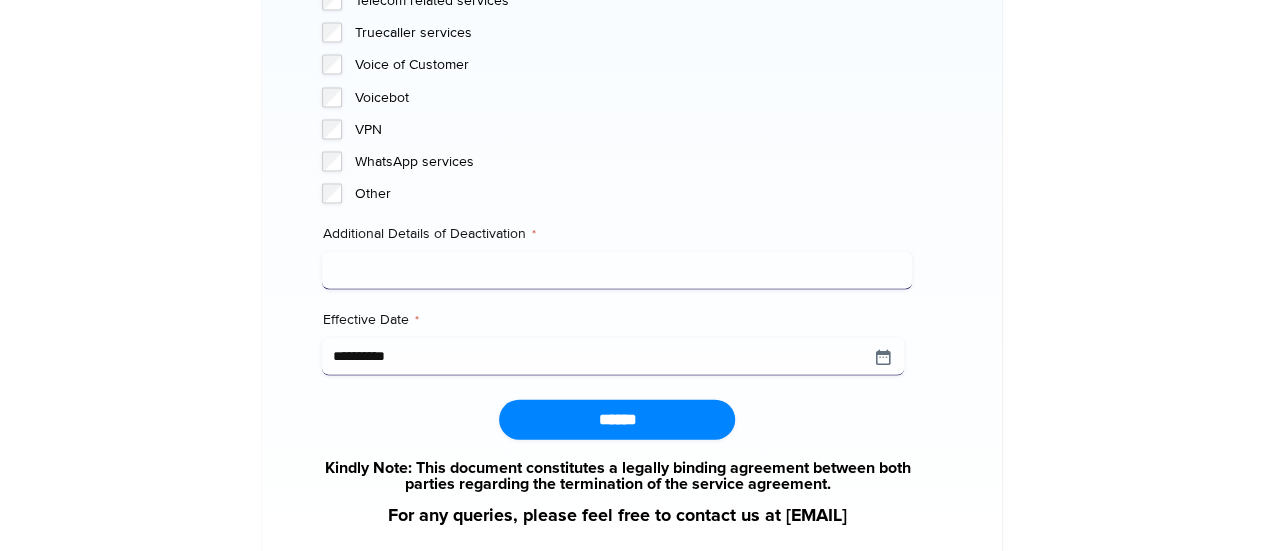 scroll, scrollTop: 2323, scrollLeft: 0, axis: vertical 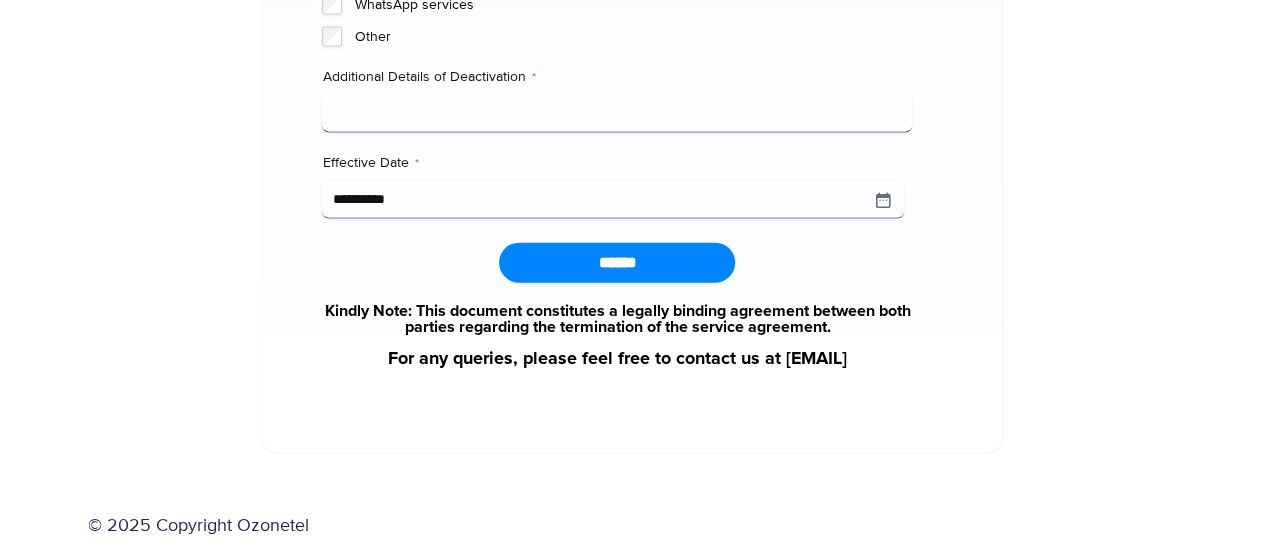 click on "Additional Details of Deactivation *" at bounding box center (617, 114) 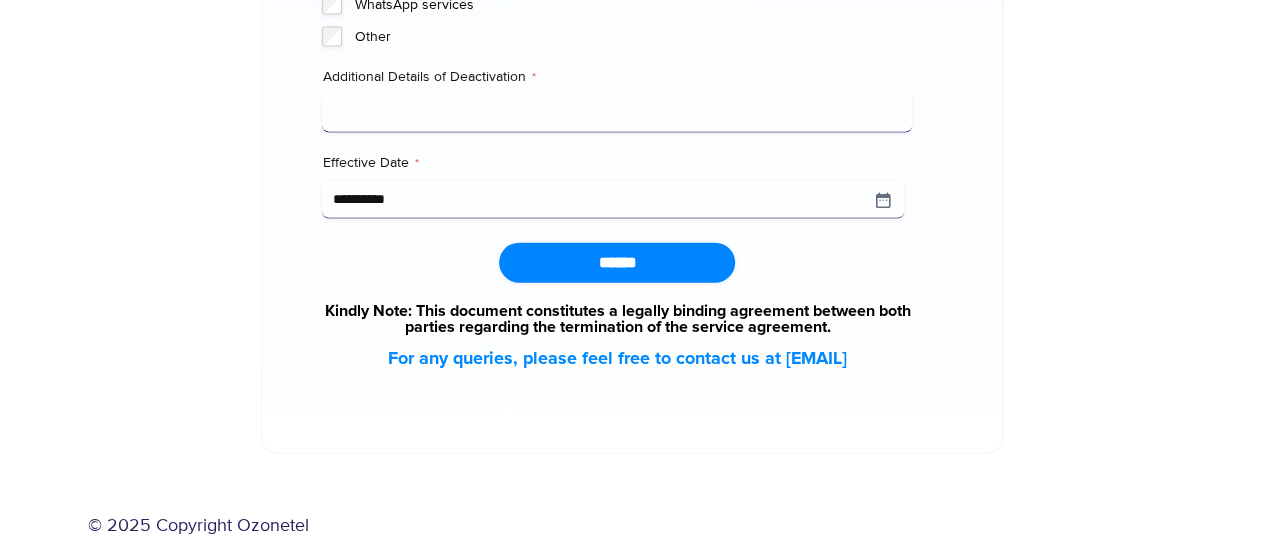 paste on "**********" 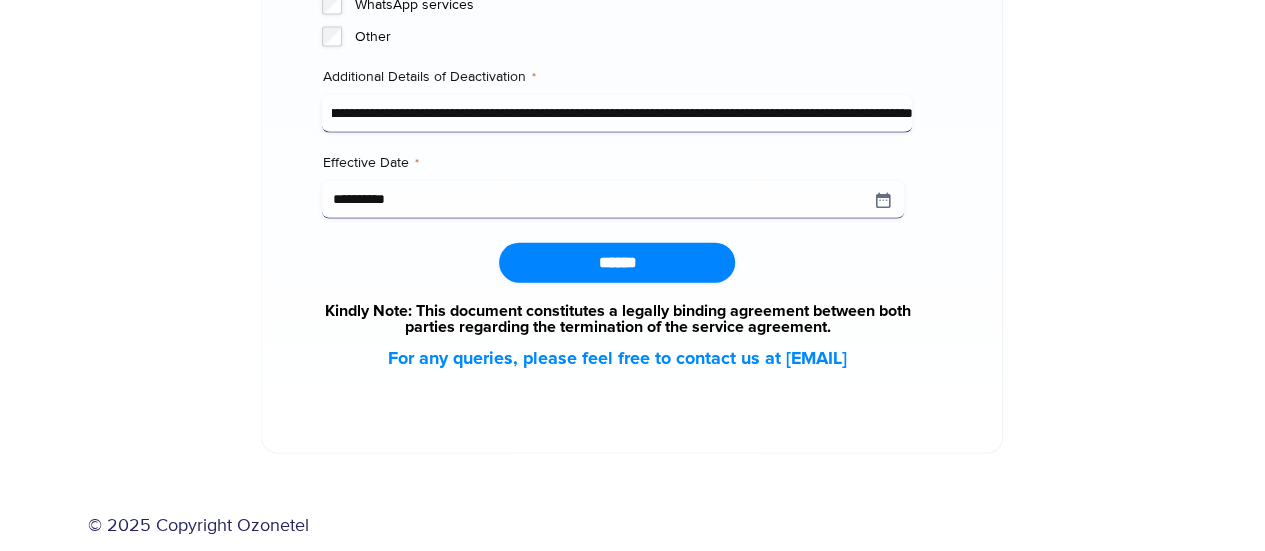 scroll, scrollTop: 0, scrollLeft: 660, axis: horizontal 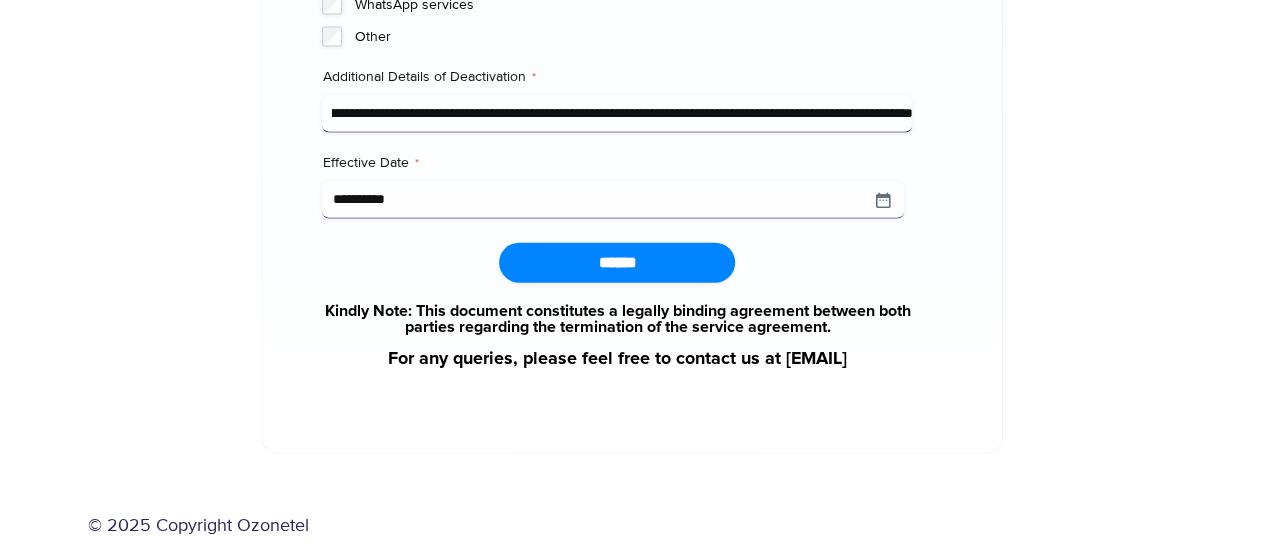 type on "**********" 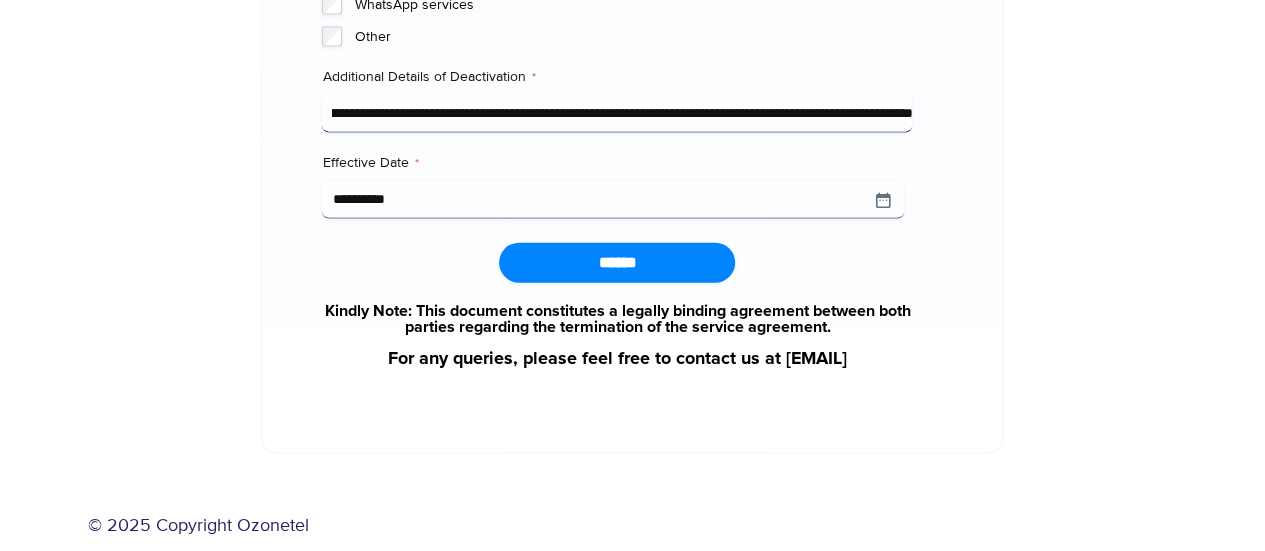 scroll, scrollTop: 0, scrollLeft: 0, axis: both 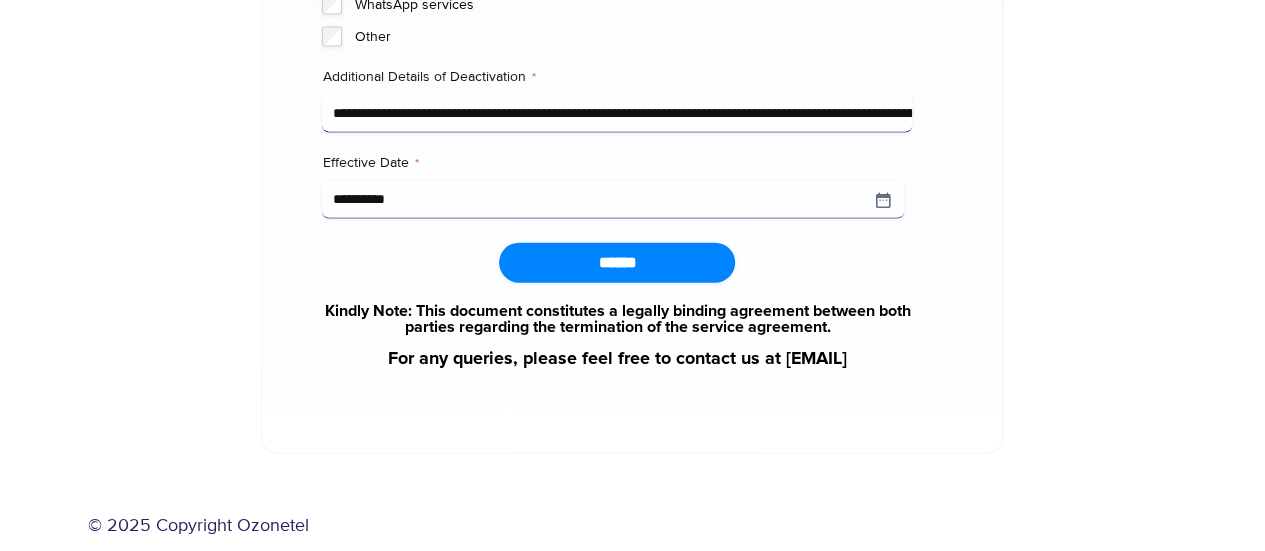 click on "******" at bounding box center [617, 263] 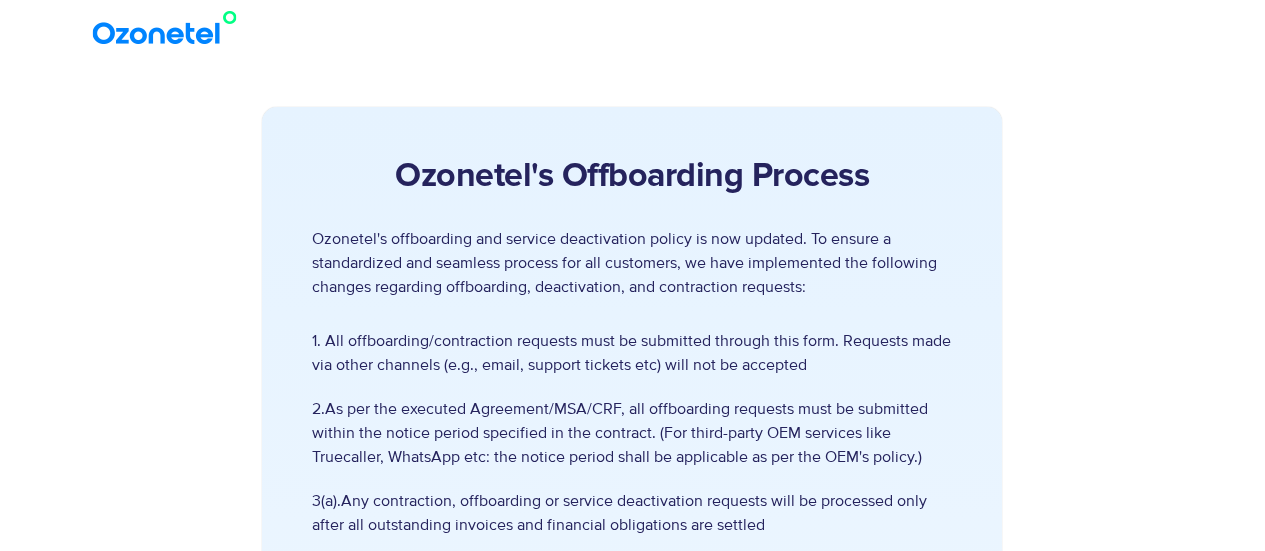 scroll, scrollTop: 0, scrollLeft: 0, axis: both 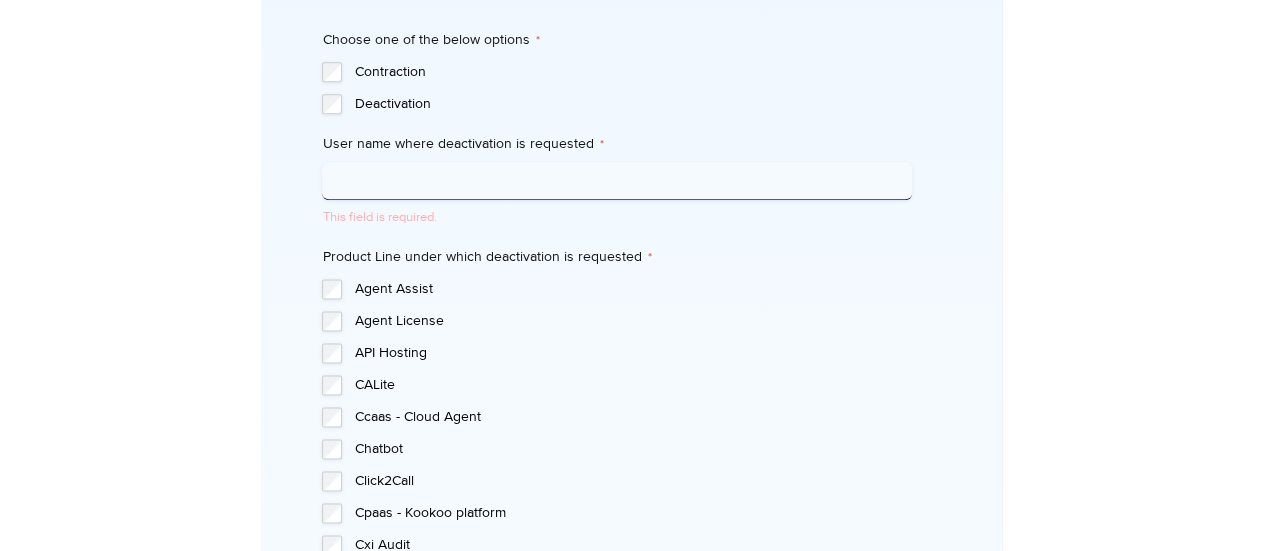 click on "User name where deactivation is requested *" at bounding box center [617, 181] 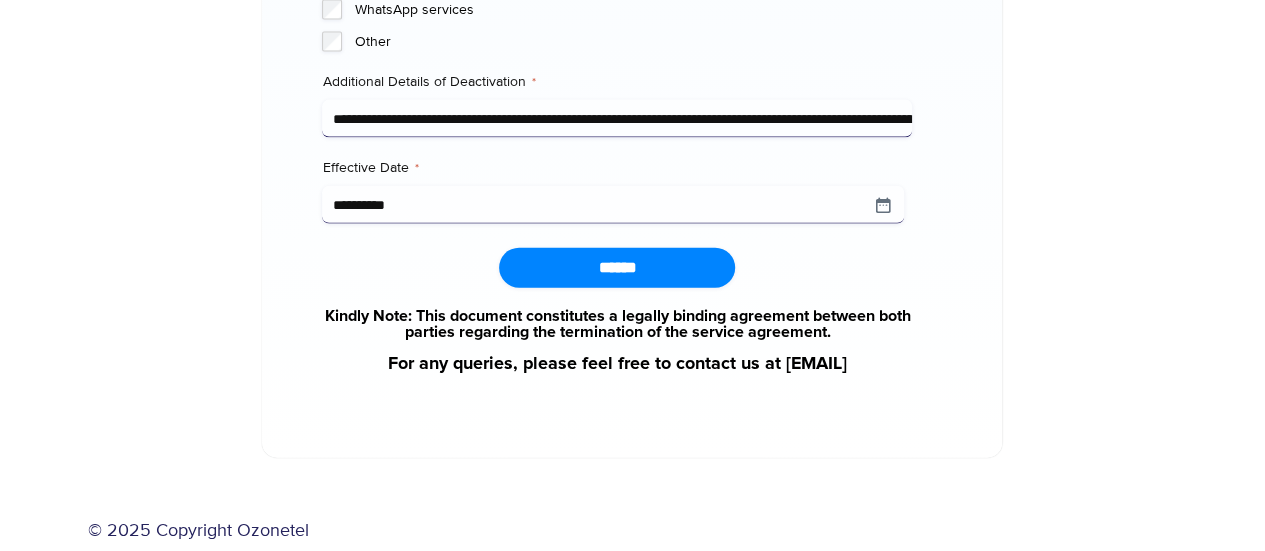 scroll, scrollTop: 2268, scrollLeft: 0, axis: vertical 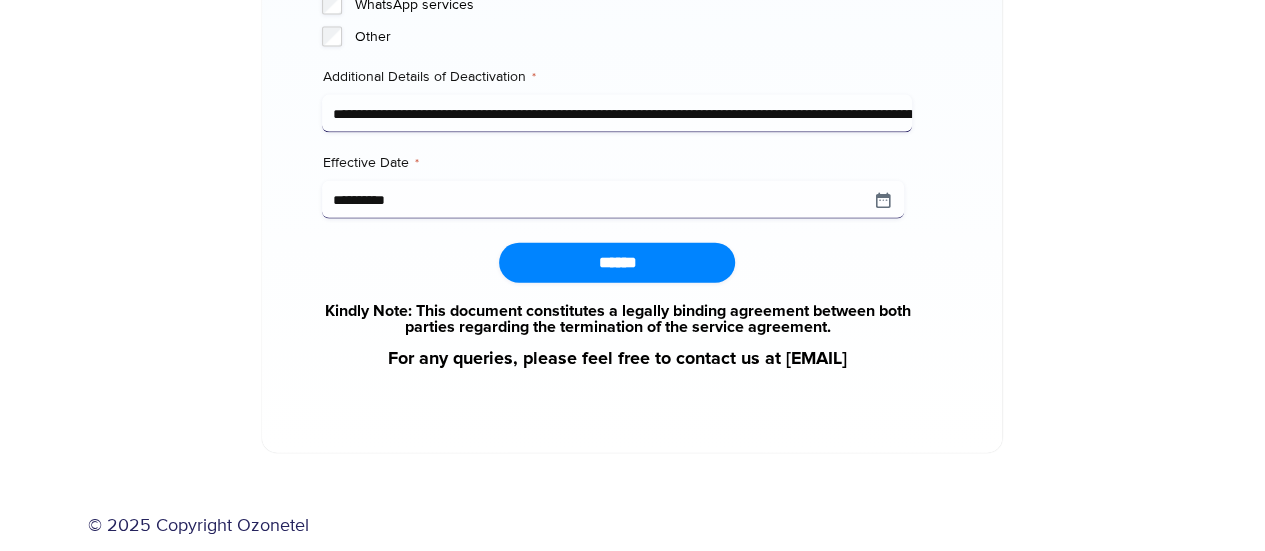 click on "**********" at bounding box center [617, 114] 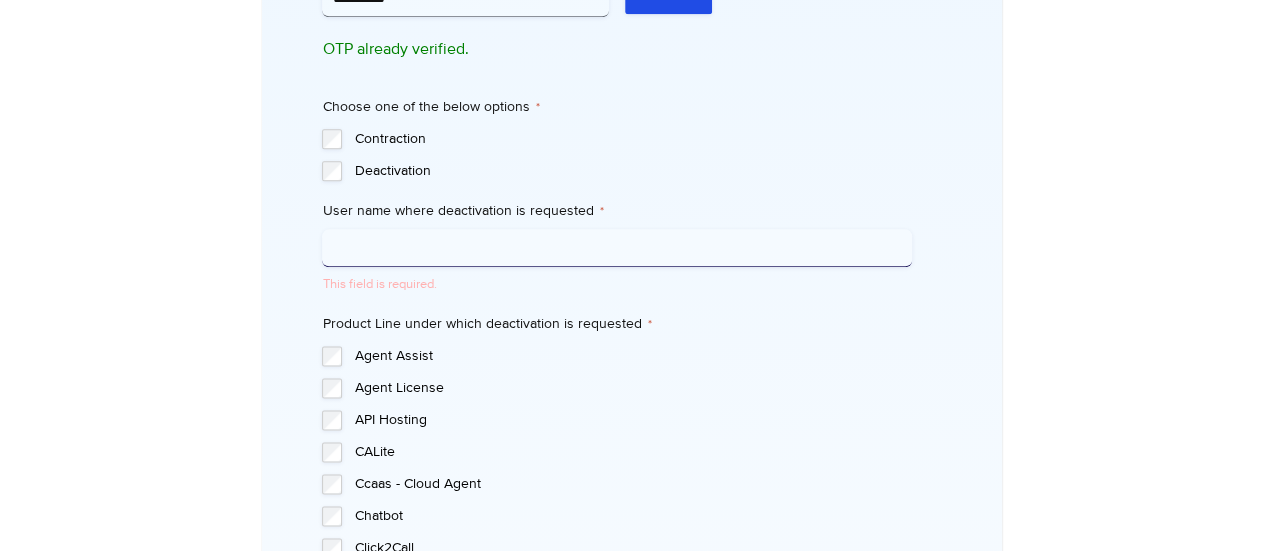scroll, scrollTop: 1095, scrollLeft: 0, axis: vertical 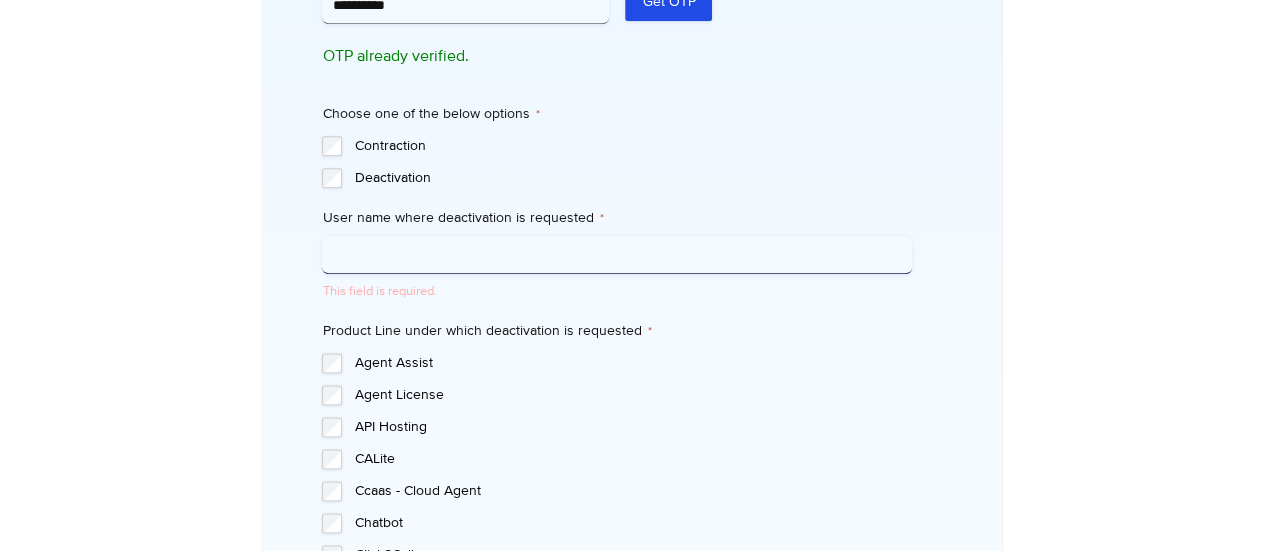 click on "User name where deactivation is requested *" at bounding box center (617, 255) 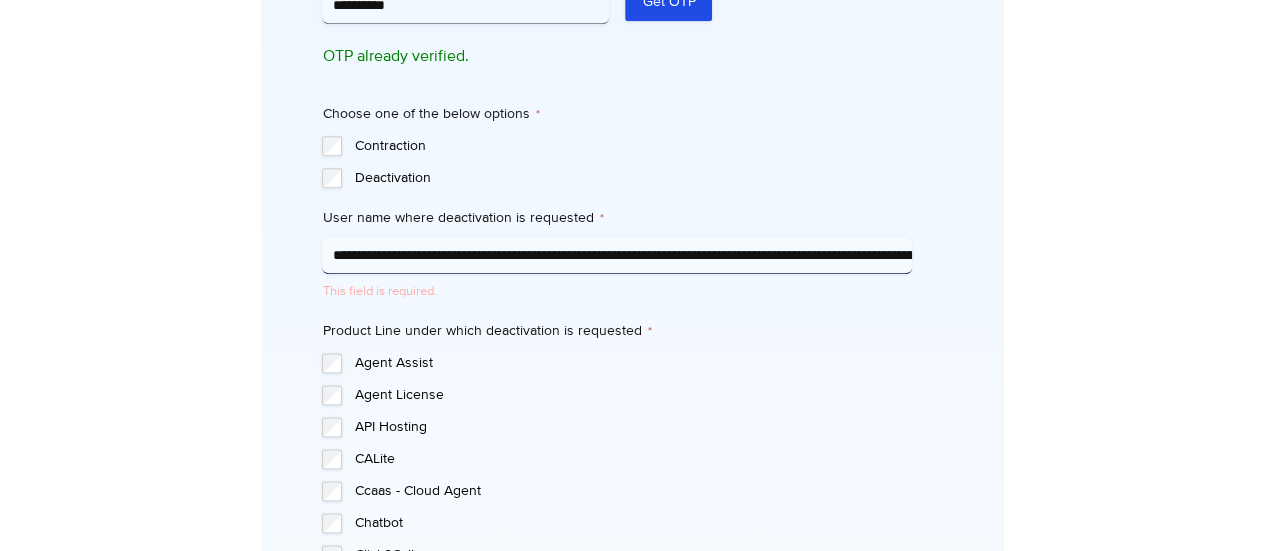 scroll, scrollTop: 0, scrollLeft: 660, axis: horizontal 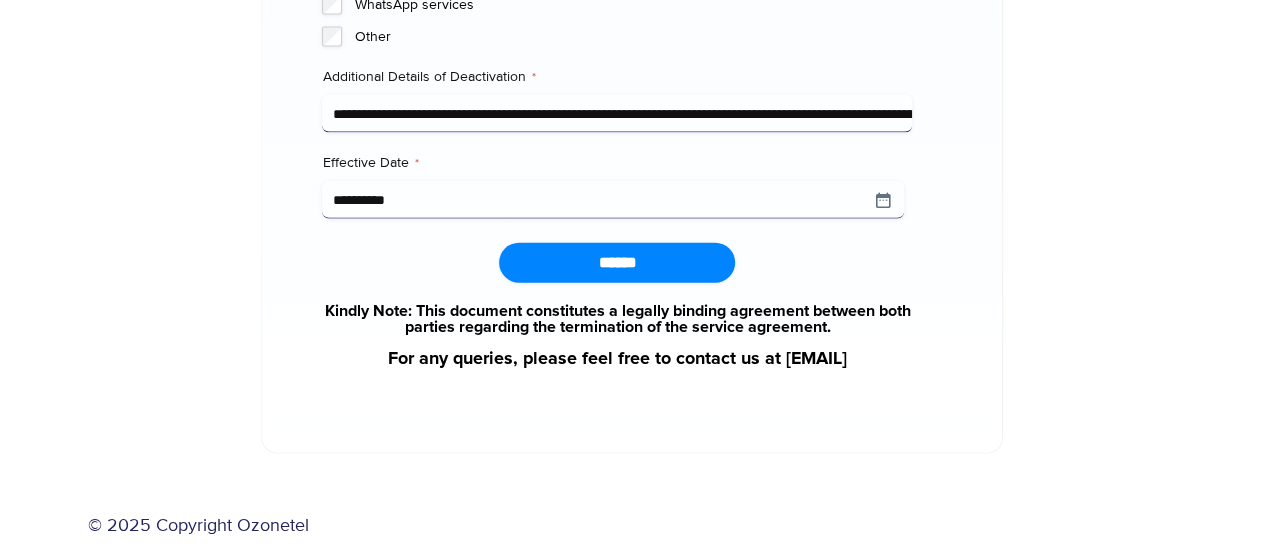 type on "**********" 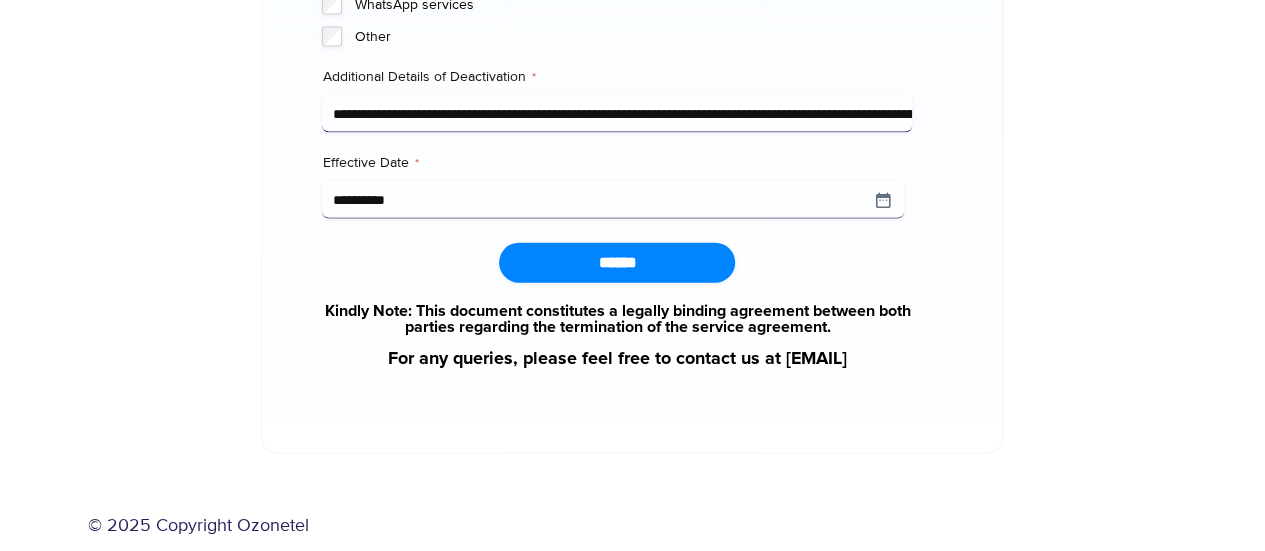 scroll, scrollTop: 0, scrollLeft: 0, axis: both 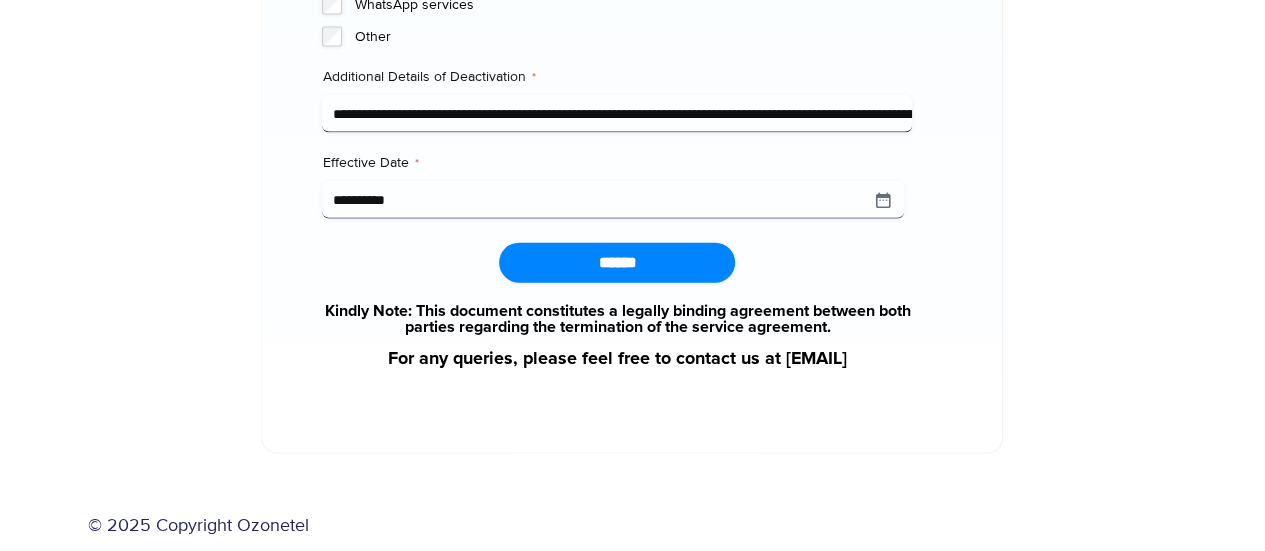 click on "******" at bounding box center (617, 263) 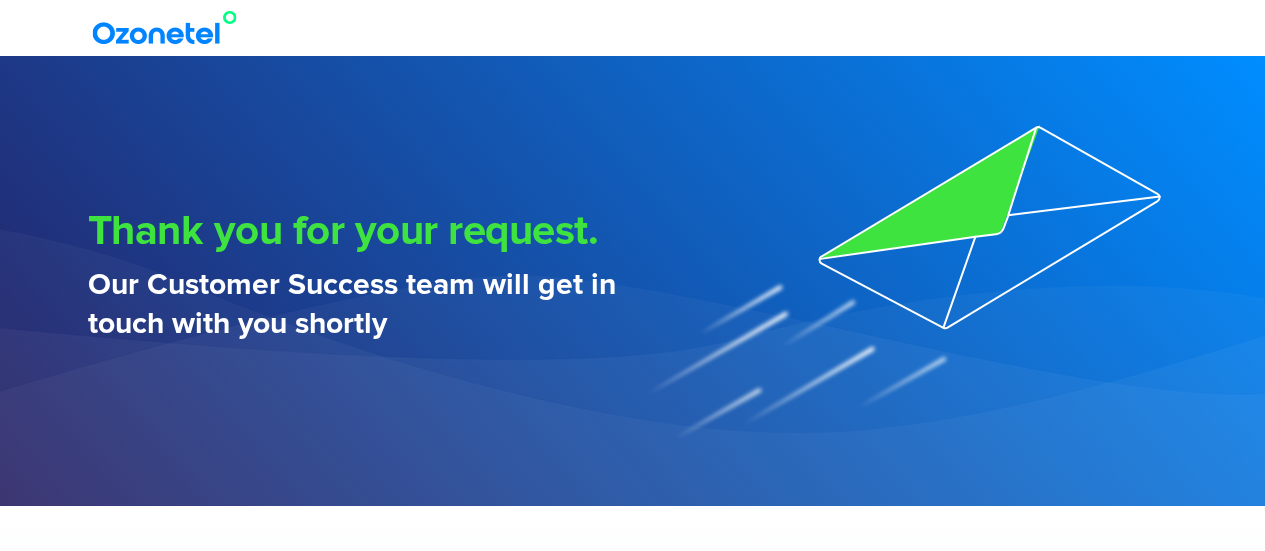 scroll, scrollTop: 0, scrollLeft: 0, axis: both 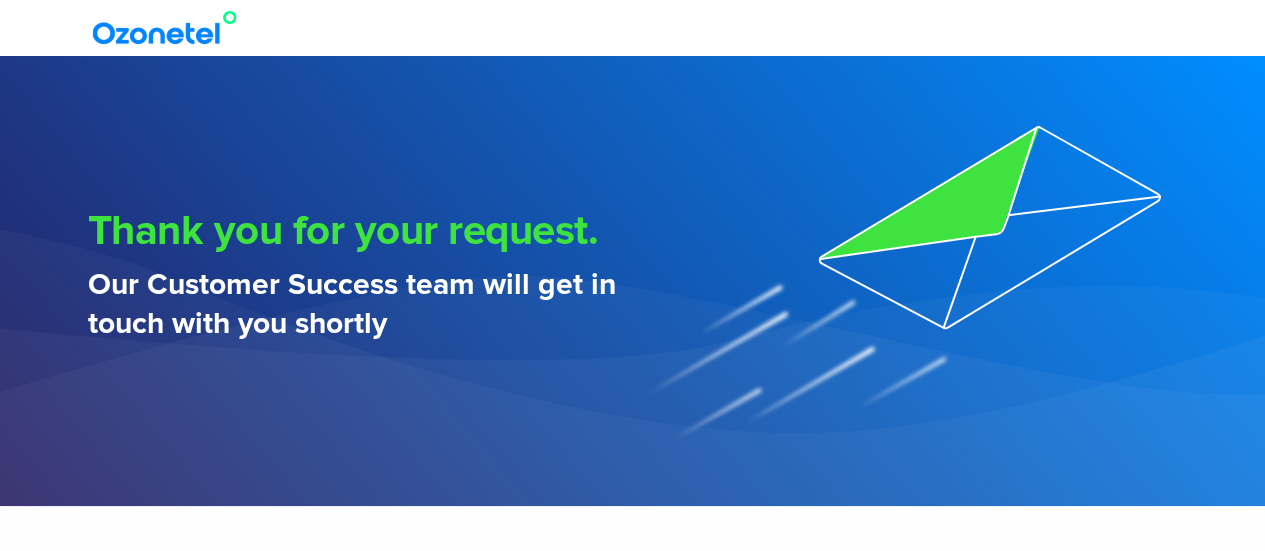 click at bounding box center [633, 28] 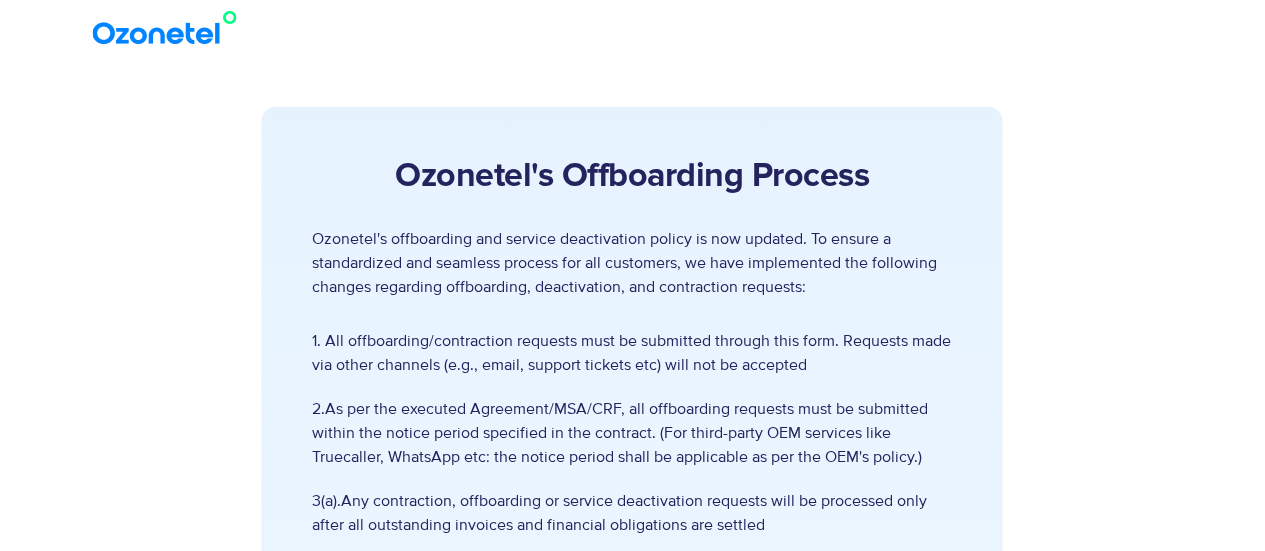 scroll, scrollTop: 2286, scrollLeft: 0, axis: vertical 